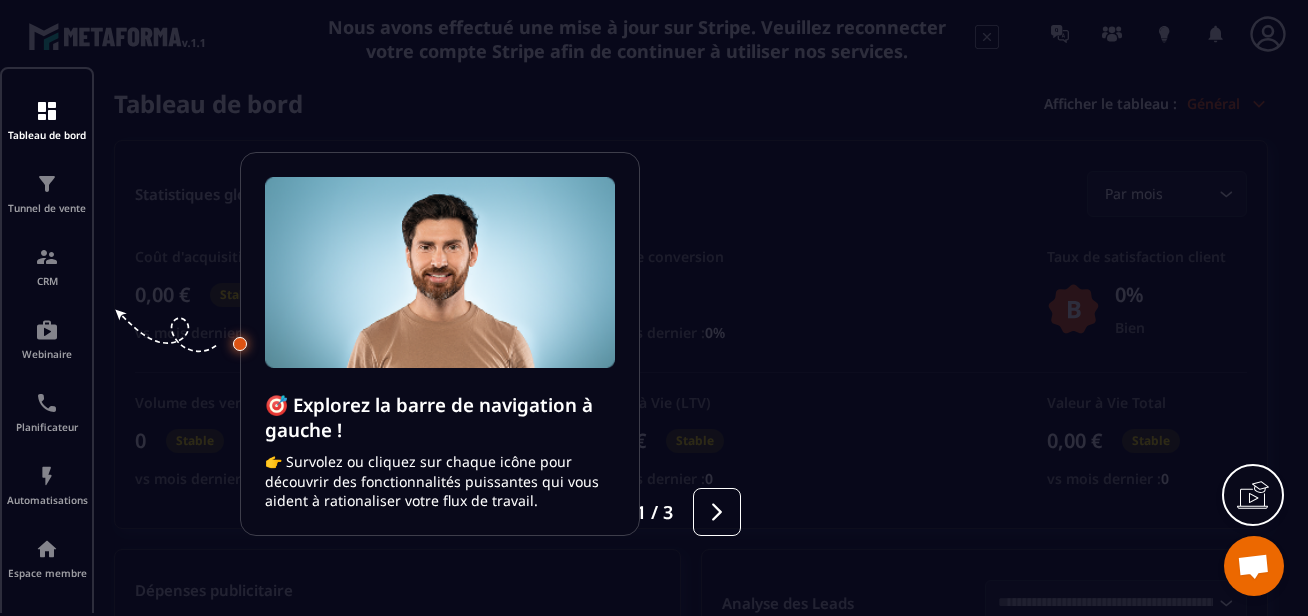 scroll, scrollTop: 0, scrollLeft: 0, axis: both 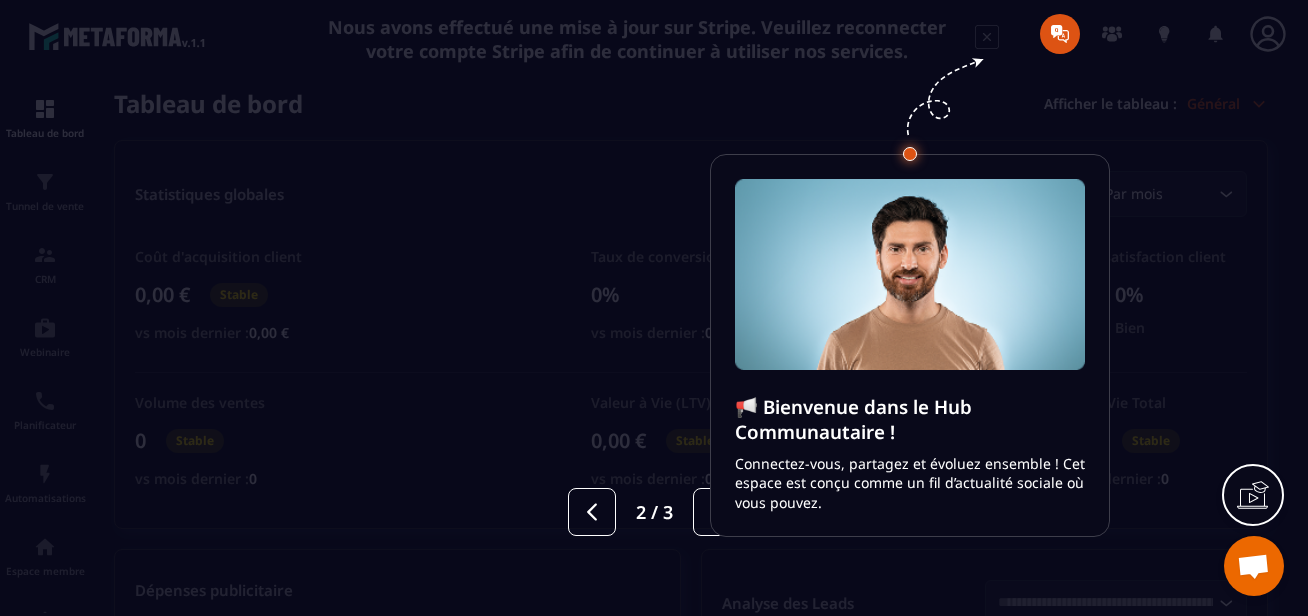 click on "📢 Bienvenue dans le Hub Communautaire ! Connectez-vous, partagez et évoluez ensemble ! Cet espace est conçu comme un fil d’actualité sociale où vous pouvez." at bounding box center (910, 346) 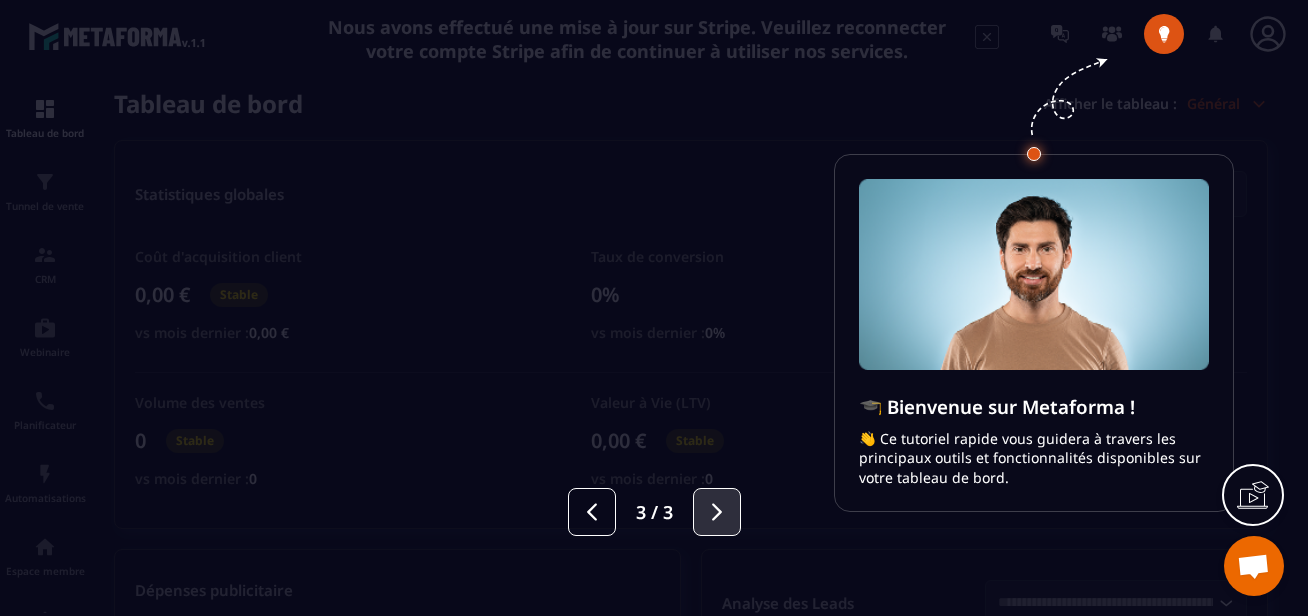 click 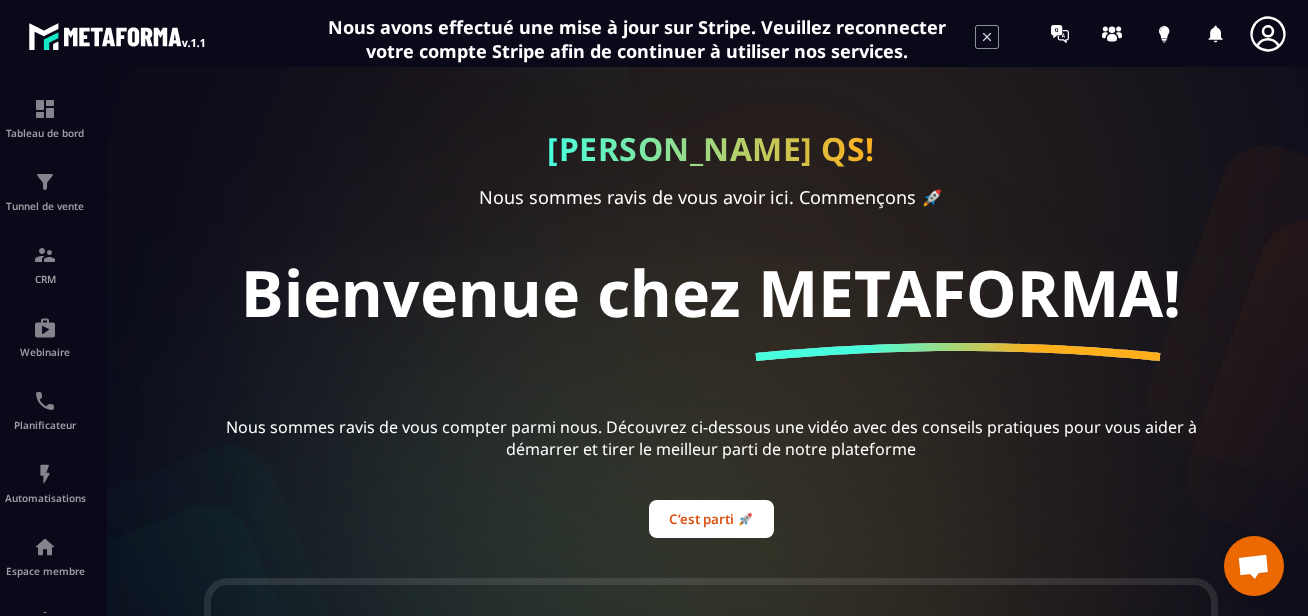 click 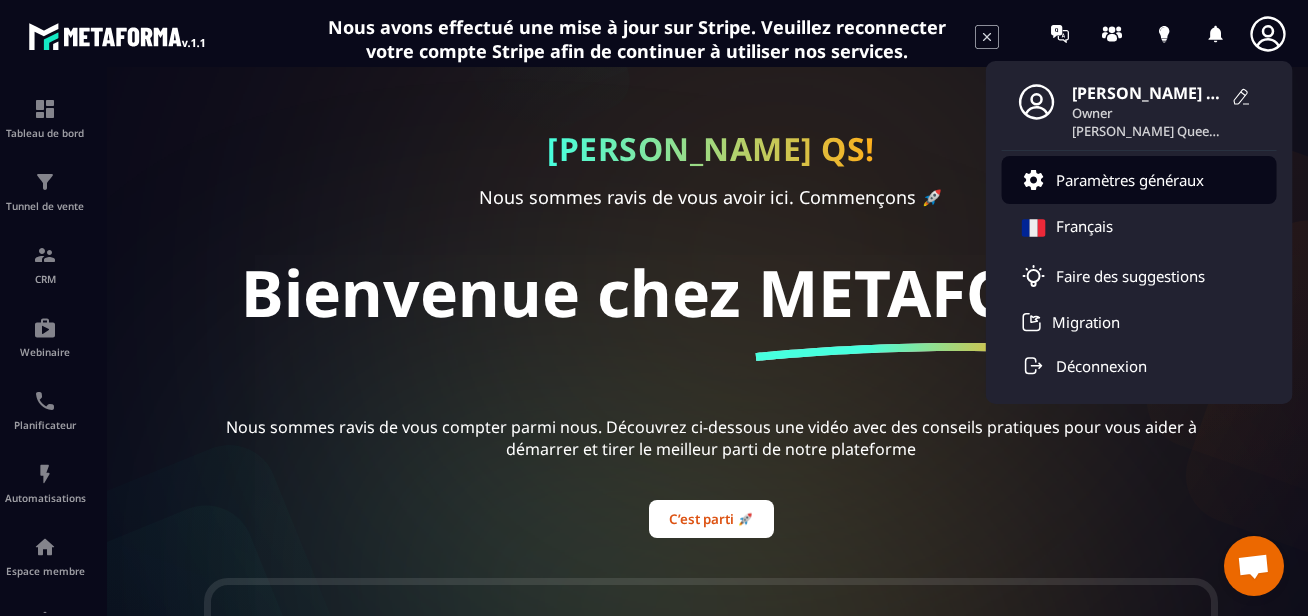 click on "Paramètres généraux" at bounding box center (1130, 180) 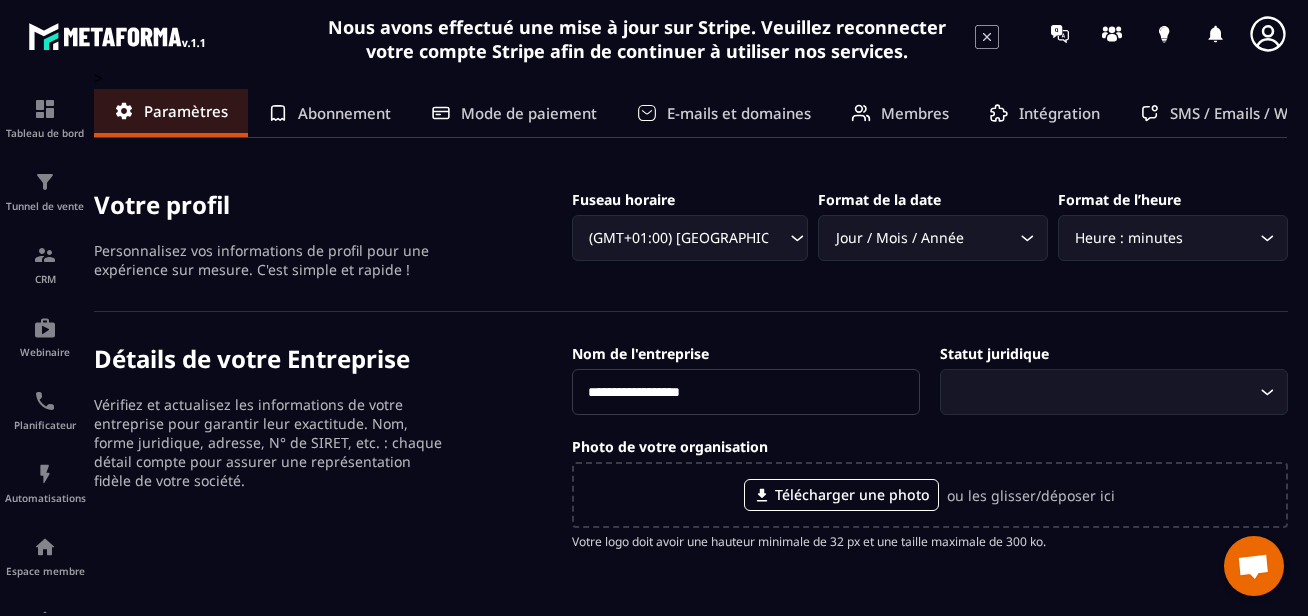 click on "Abonnement" at bounding box center [344, 113] 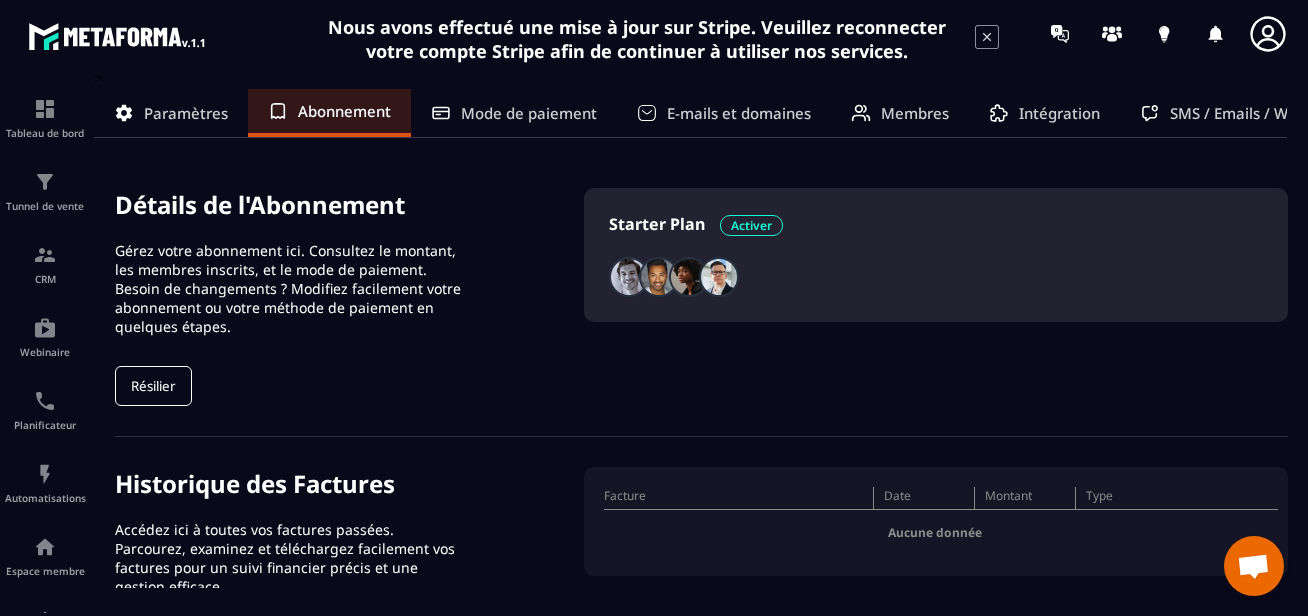 click on "Résilier" 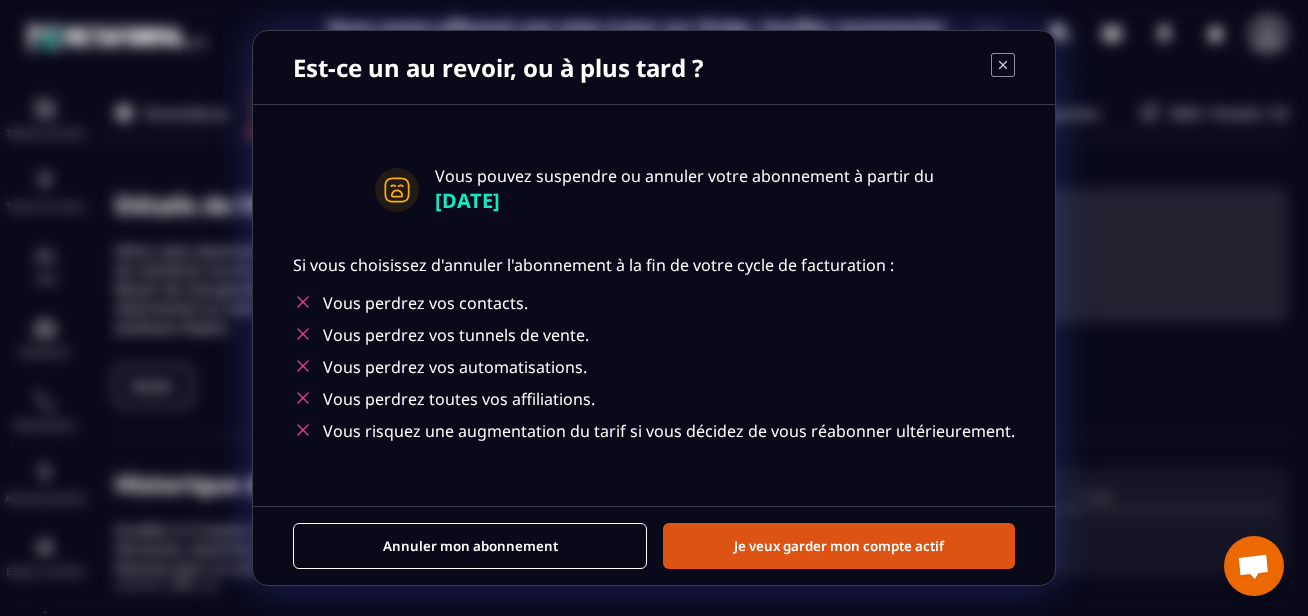 click on "Annuler mon abonnement" at bounding box center (470, 546) 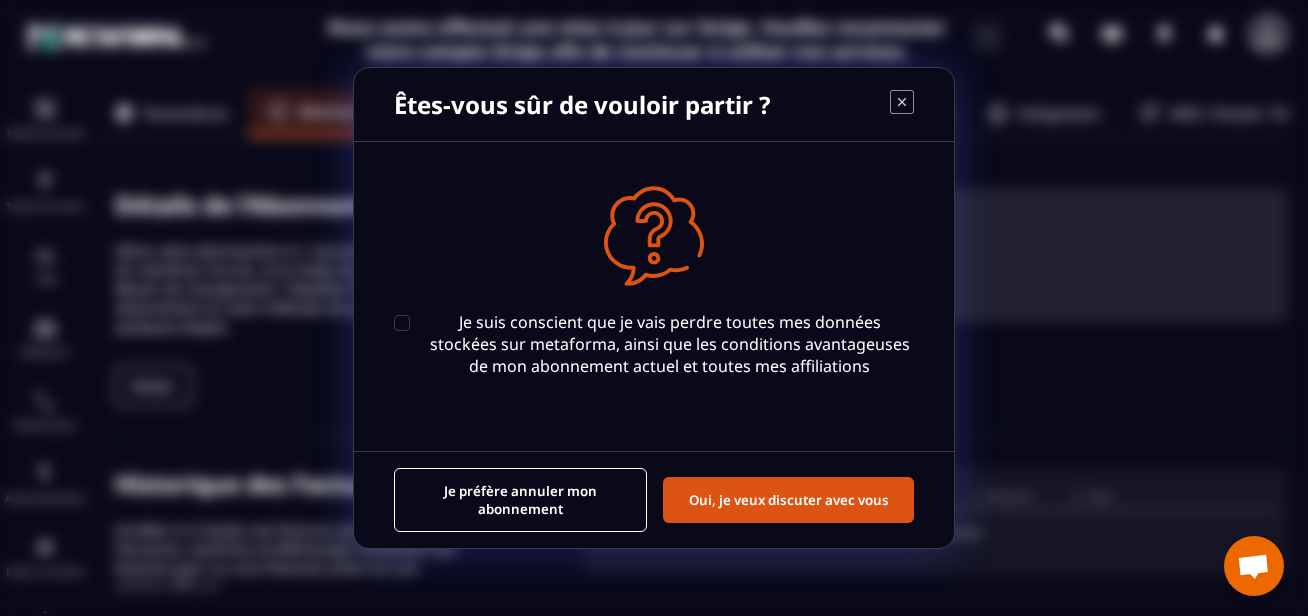 click on "Je suis conscient que je vais perdre toutes mes données stockées sur metaforma, ainsi que les conditions avantageuses de mon abonnement actuel et toutes mes affiliations" at bounding box center (654, 344) 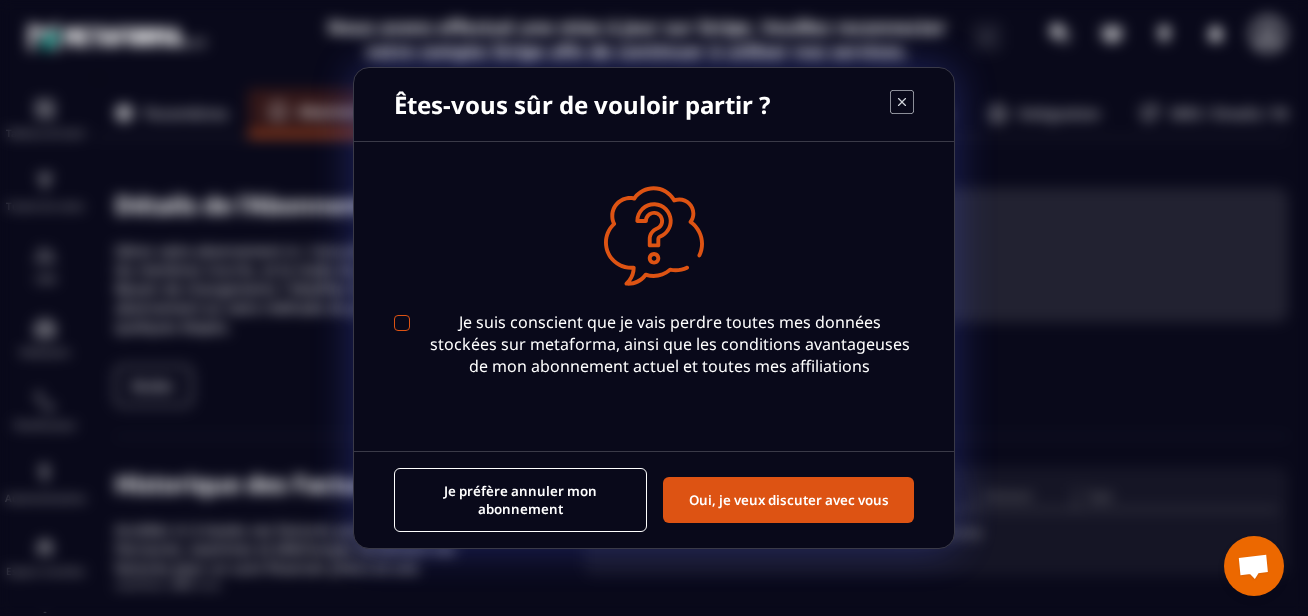 click at bounding box center [402, 323] 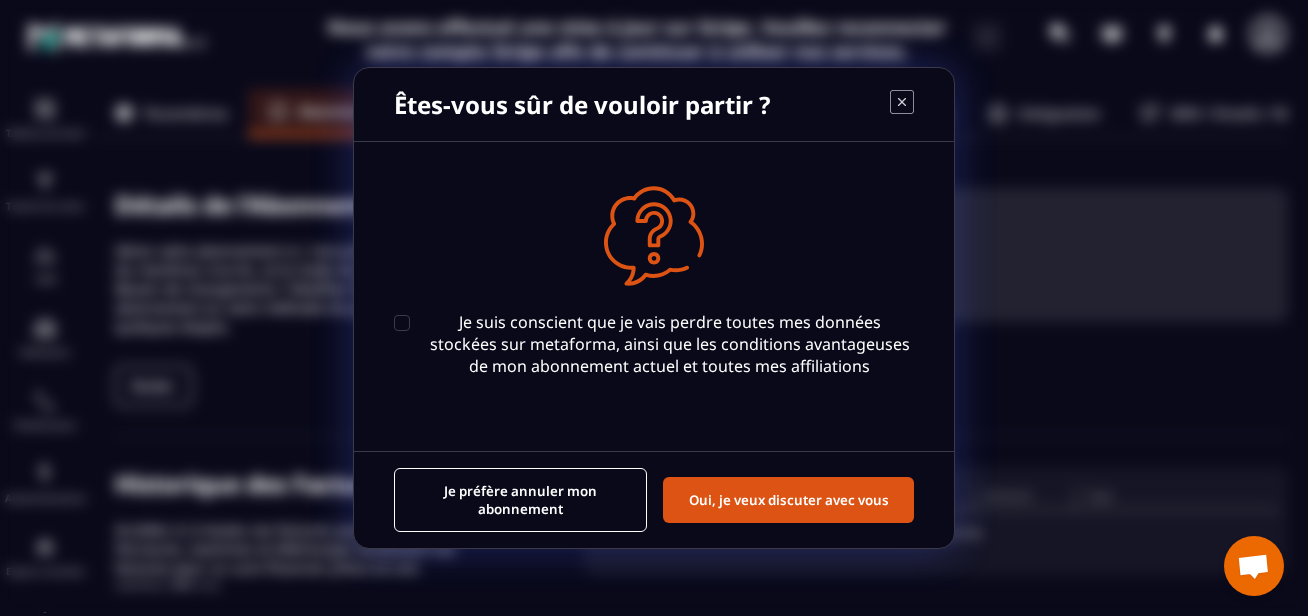 click on "Je préfère annuler mon abonnement" at bounding box center (520, 500) 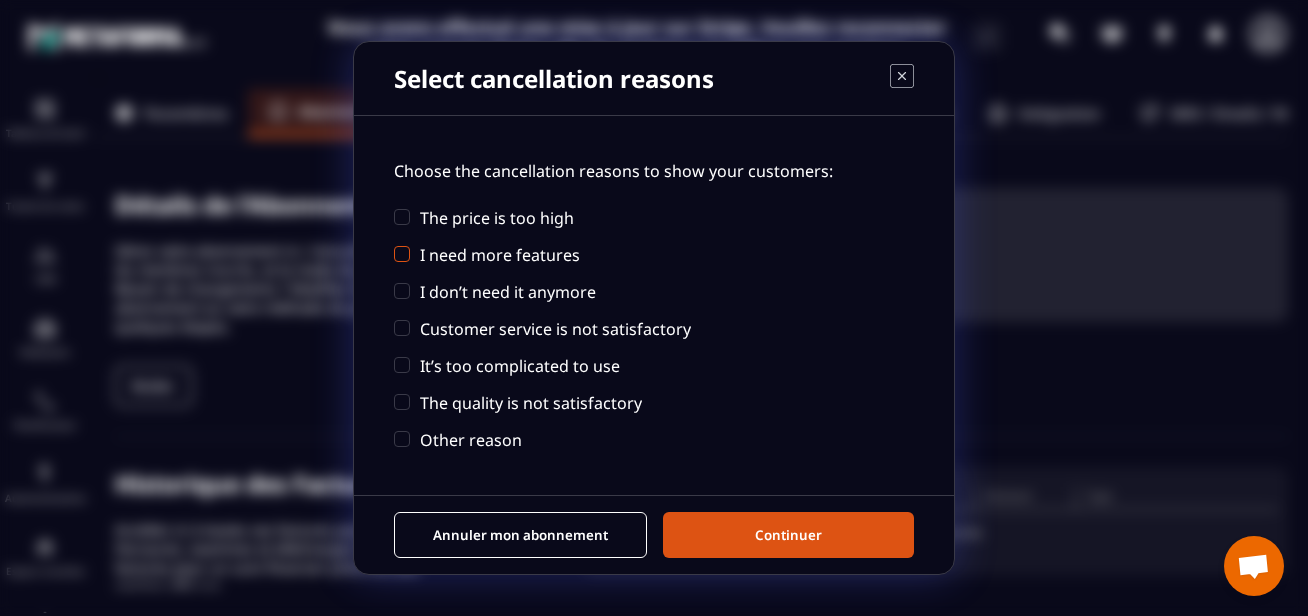 click at bounding box center (402, 254) 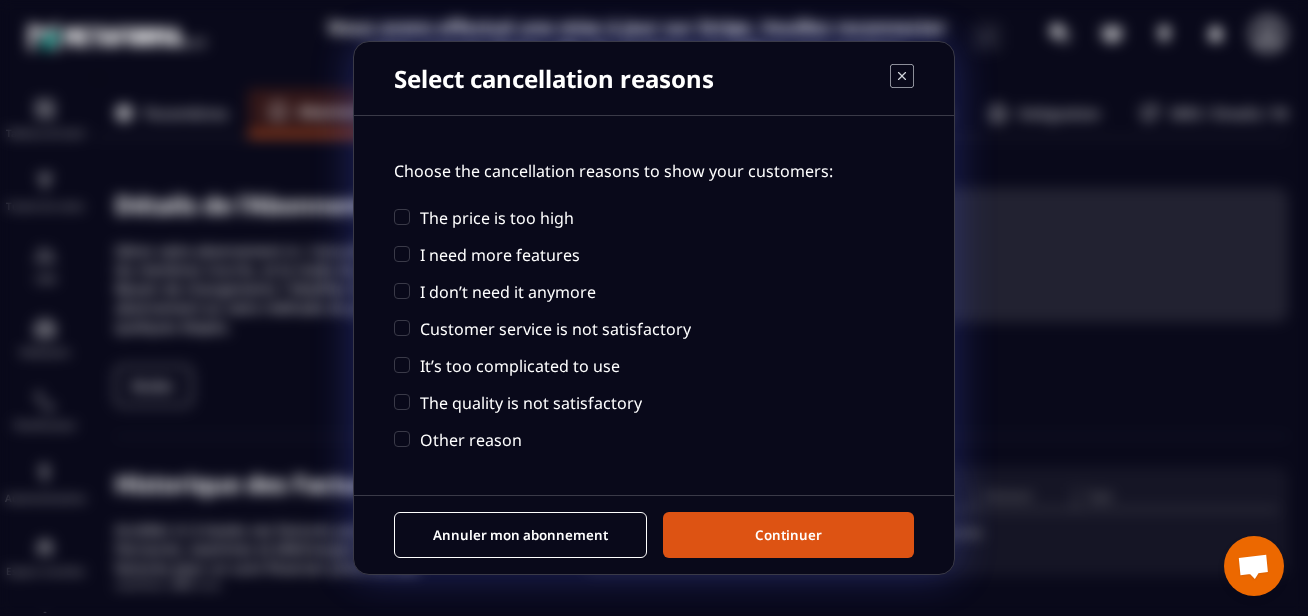 click on "Continuer" at bounding box center (788, 535) 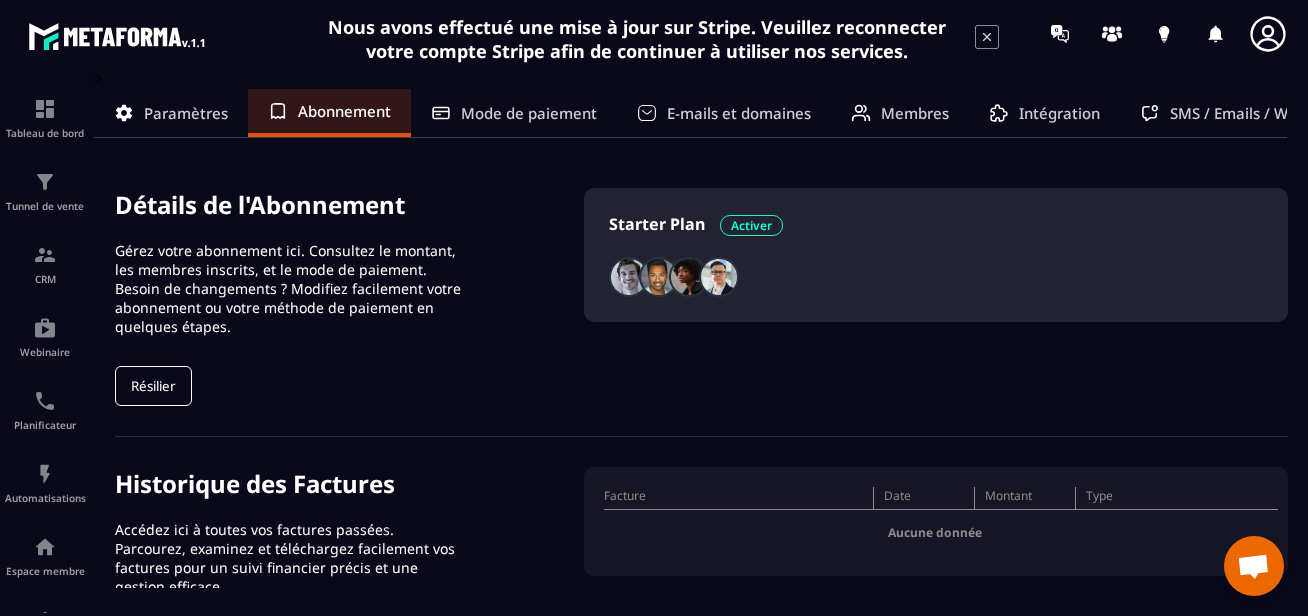 click on "Résilier" 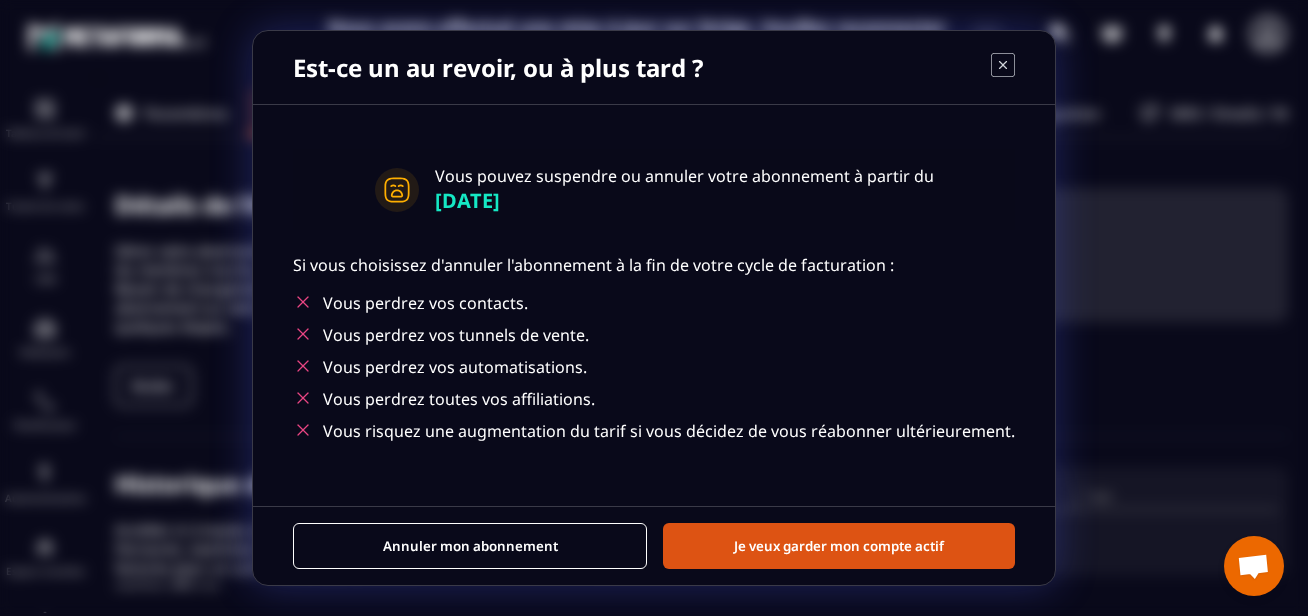 click on "Annuler mon abonnement" at bounding box center [470, 546] 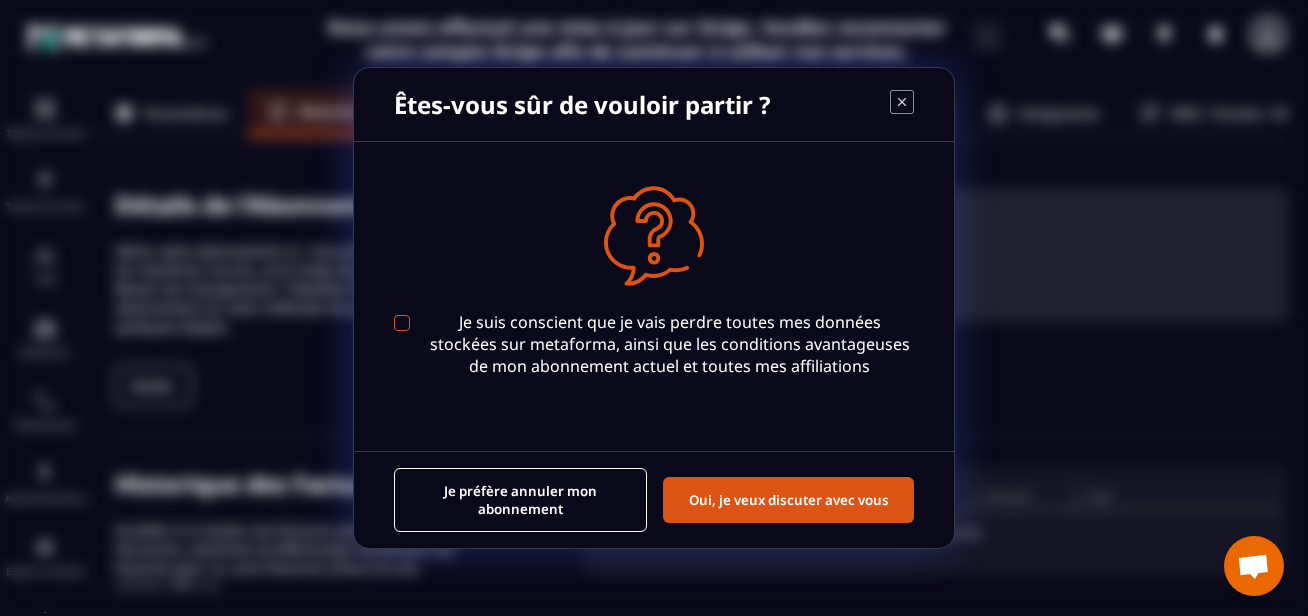 click at bounding box center (402, 323) 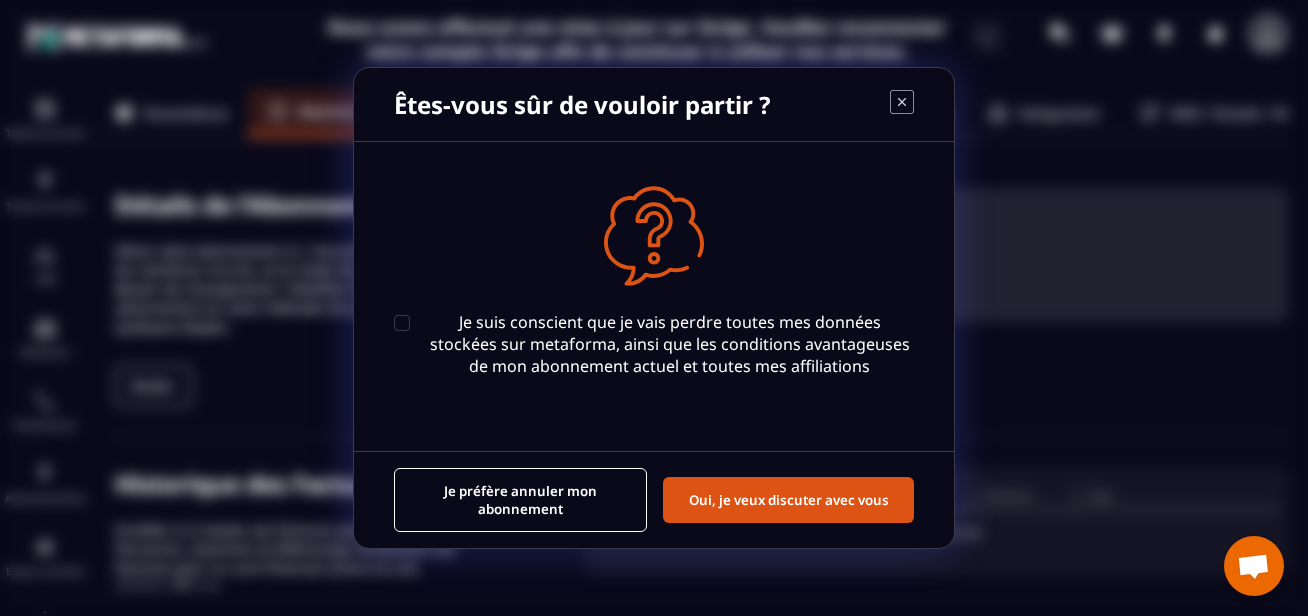 click on "Je préfère annuler mon abonnement" at bounding box center (520, 500) 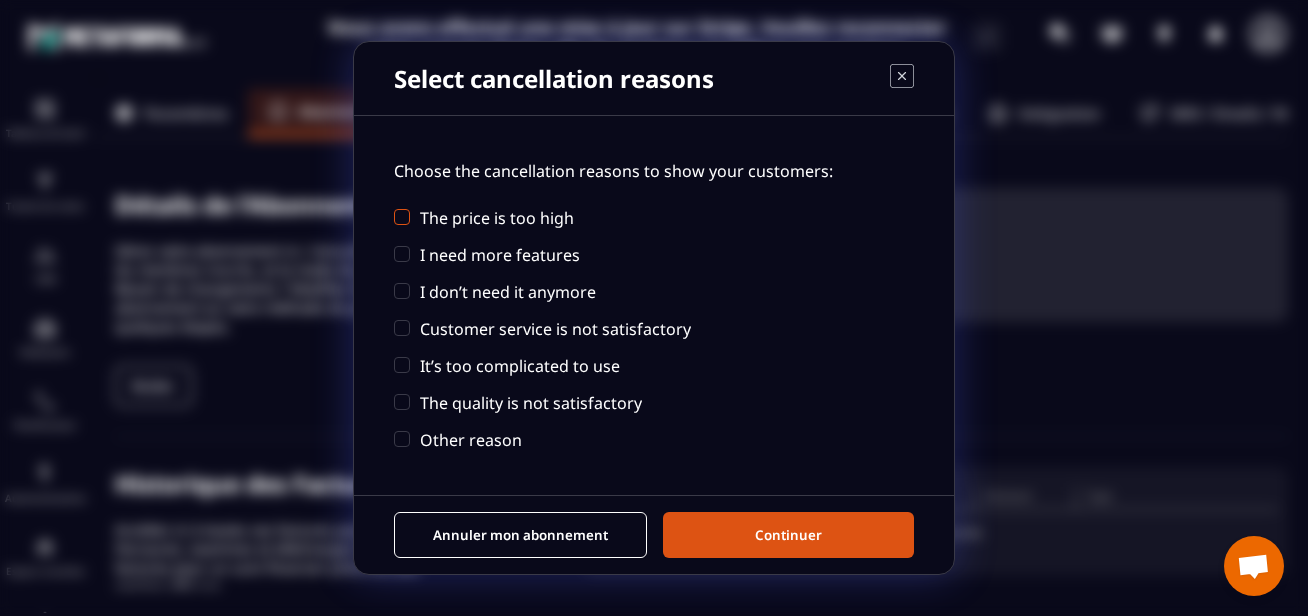 click at bounding box center [402, 217] 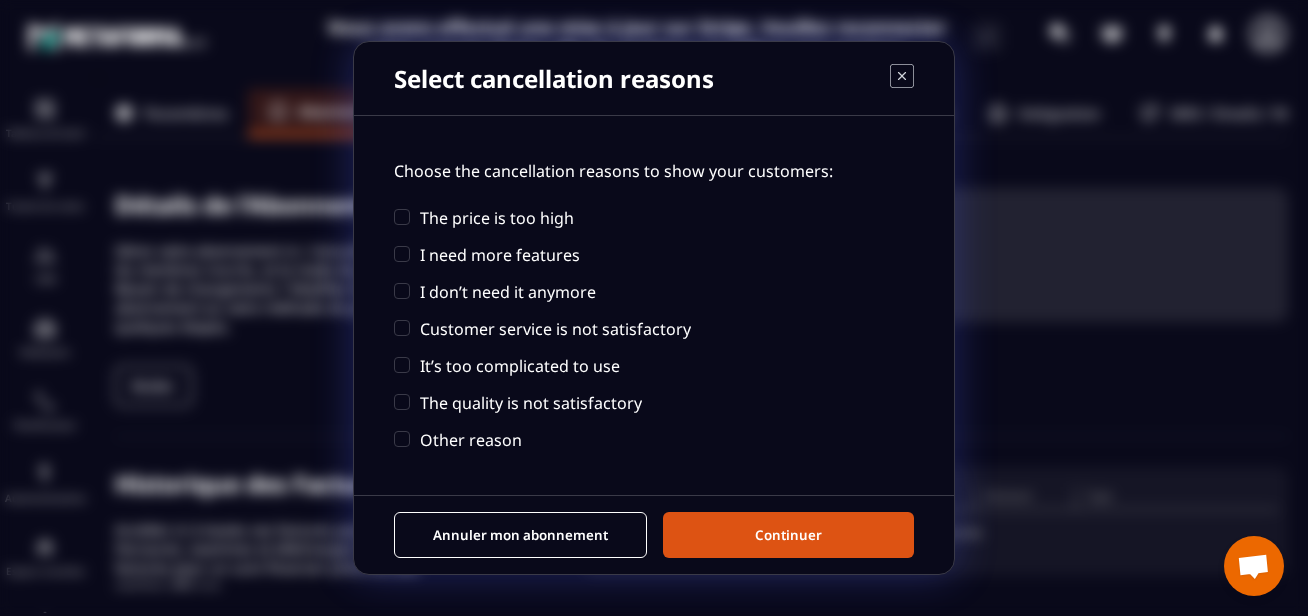 click on "Annuler mon abonnement" at bounding box center [520, 535] 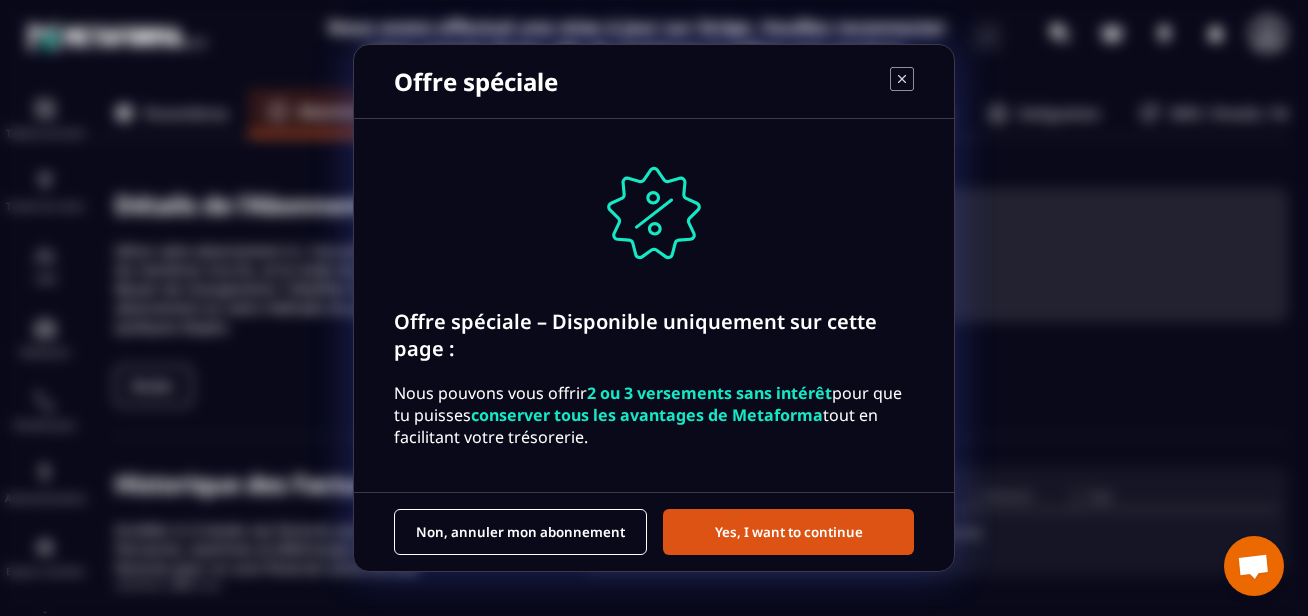 click on "Yes, I want to continue" at bounding box center [788, 532] 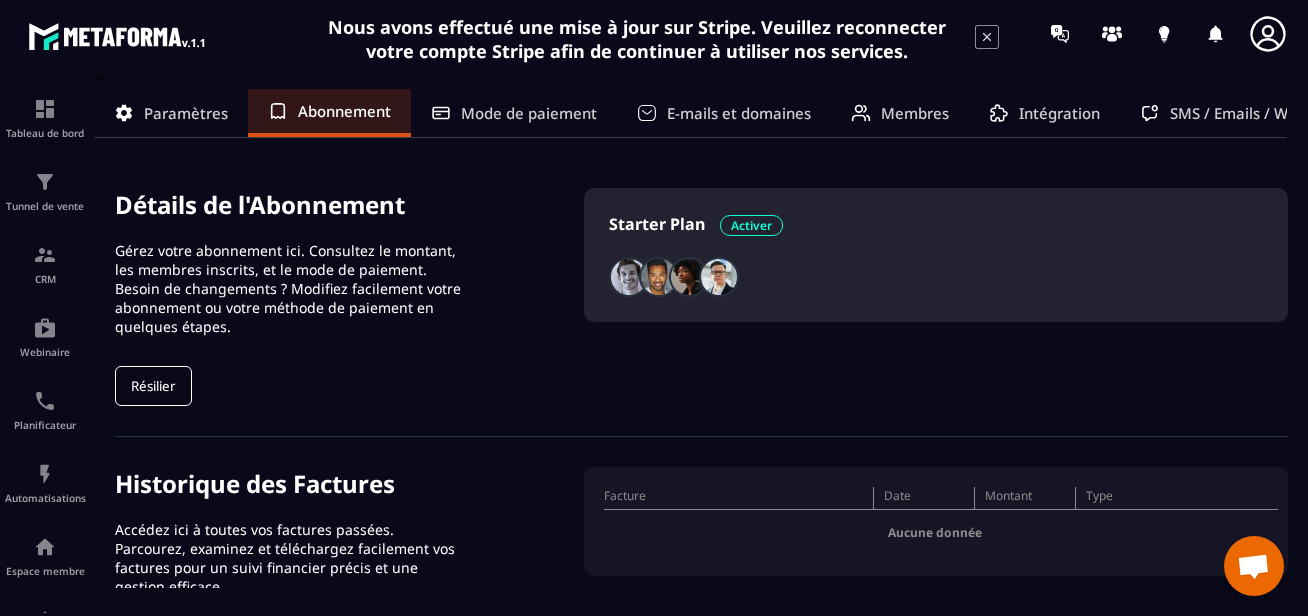 click on "Résilier" 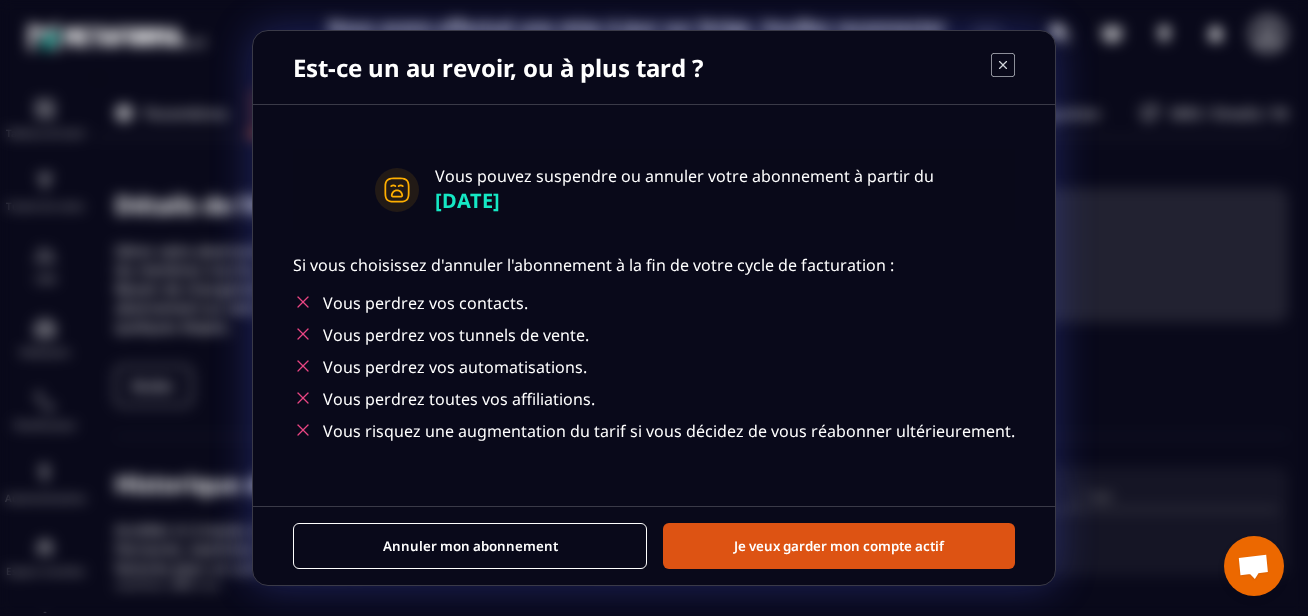 click on "Annuler mon abonnement" at bounding box center (470, 546) 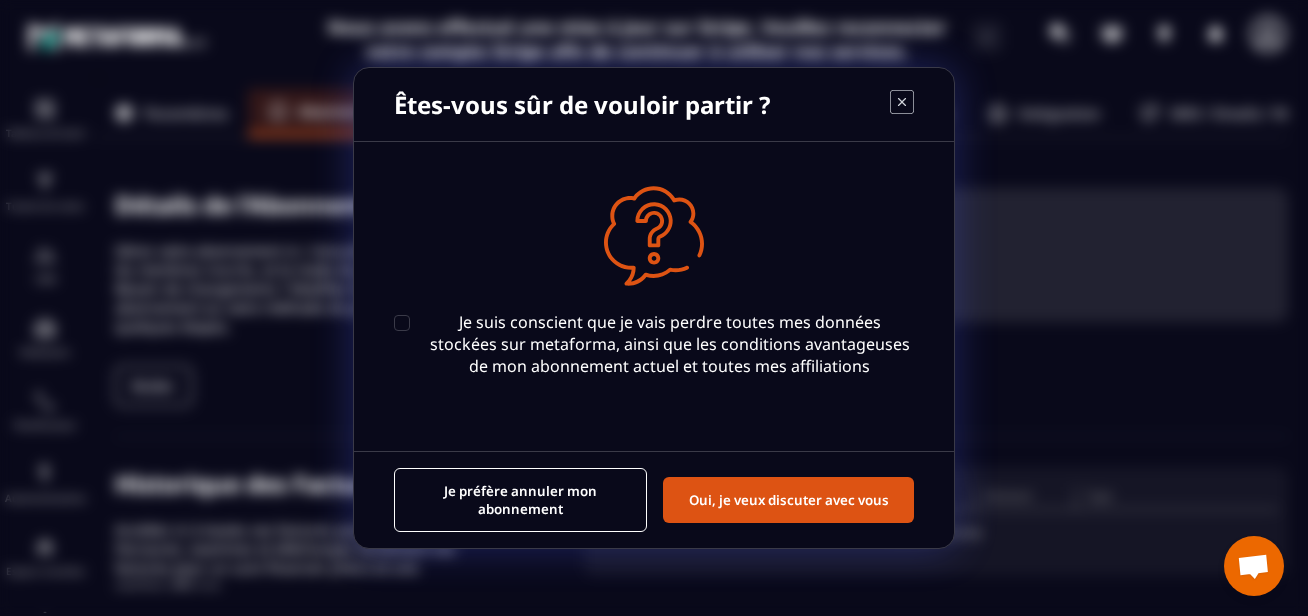 click on "Je suis conscient que je vais perdre toutes mes données stockées sur metaforma, ainsi que les conditions avantageuses de mon abonnement actuel et toutes mes affiliations" at bounding box center [654, 344] 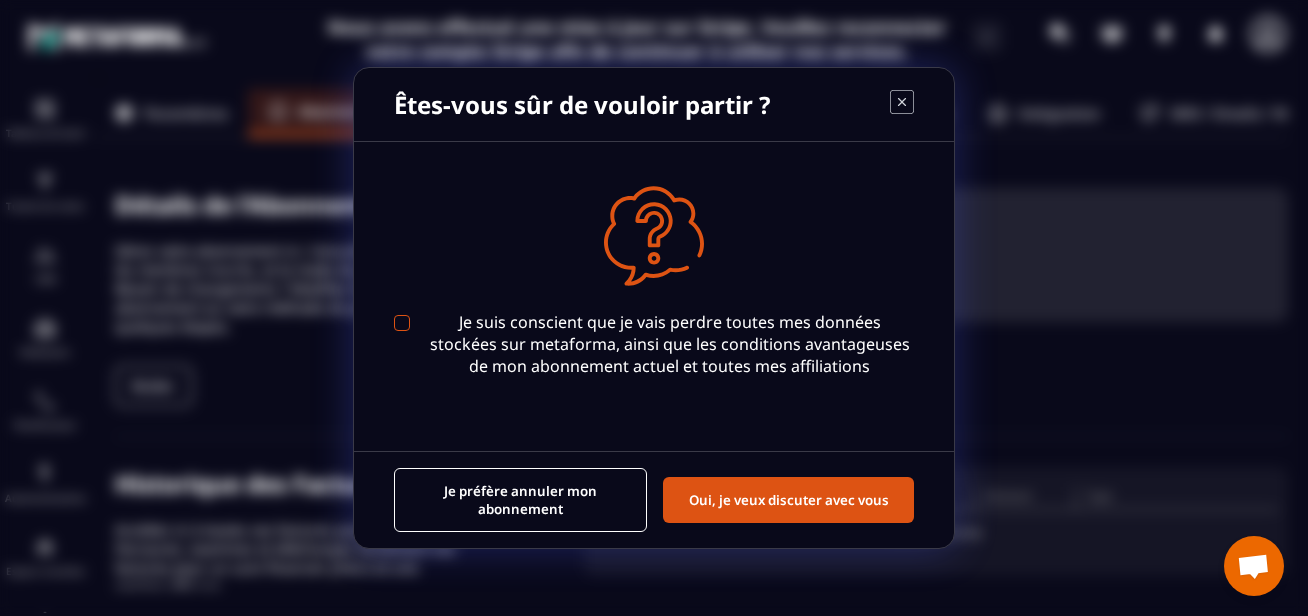 click at bounding box center [402, 323] 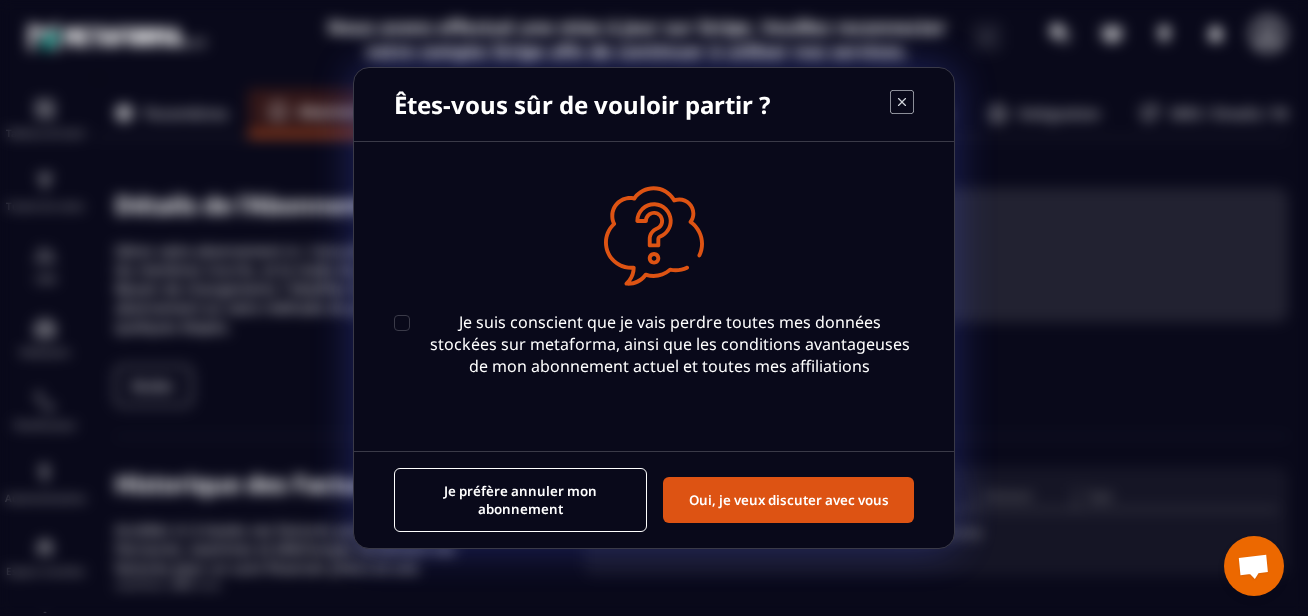 click on "Je préfère annuler mon abonnement" at bounding box center (520, 500) 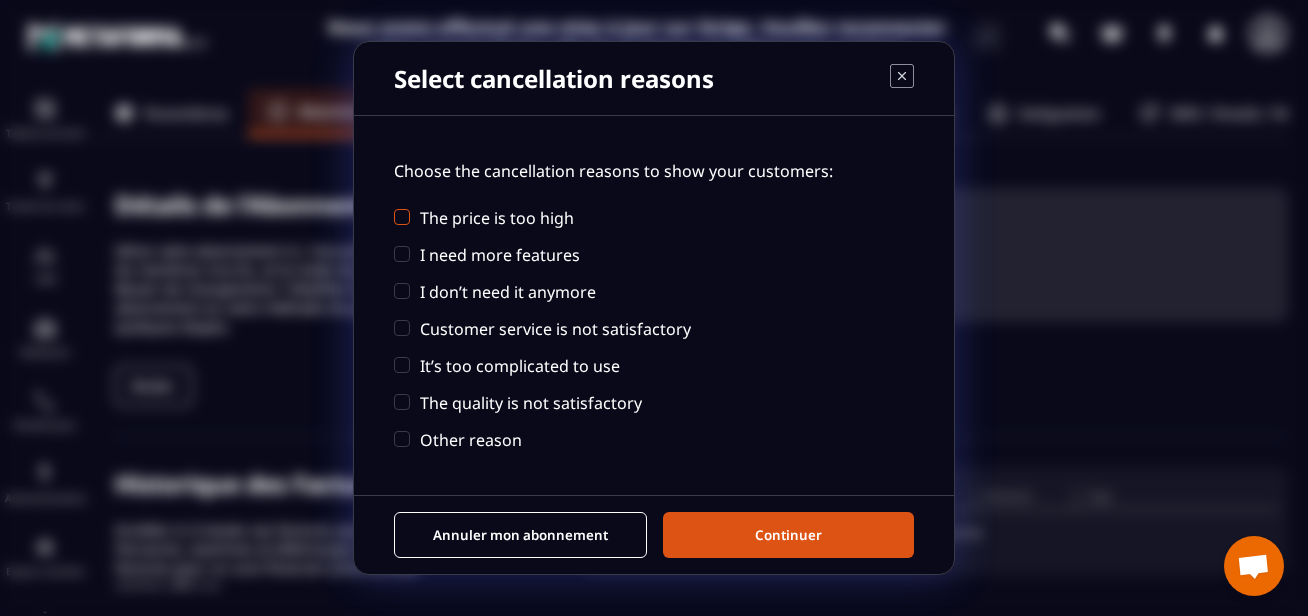 click at bounding box center (402, 217) 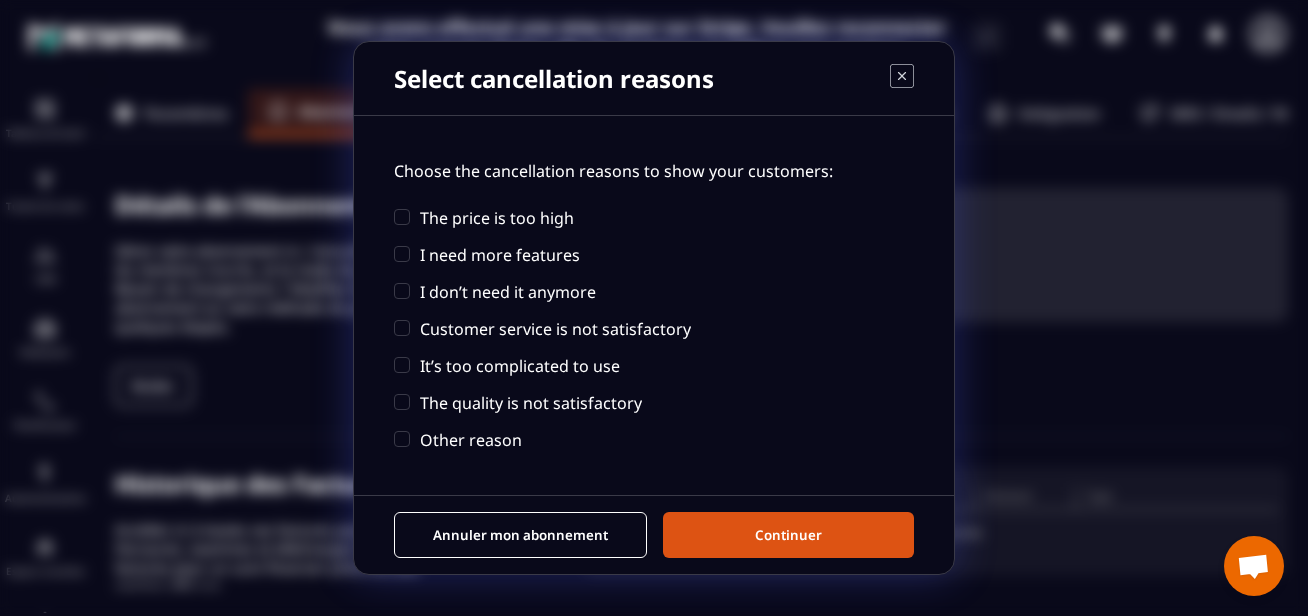 click on "Annuler mon abonnement" at bounding box center [520, 535] 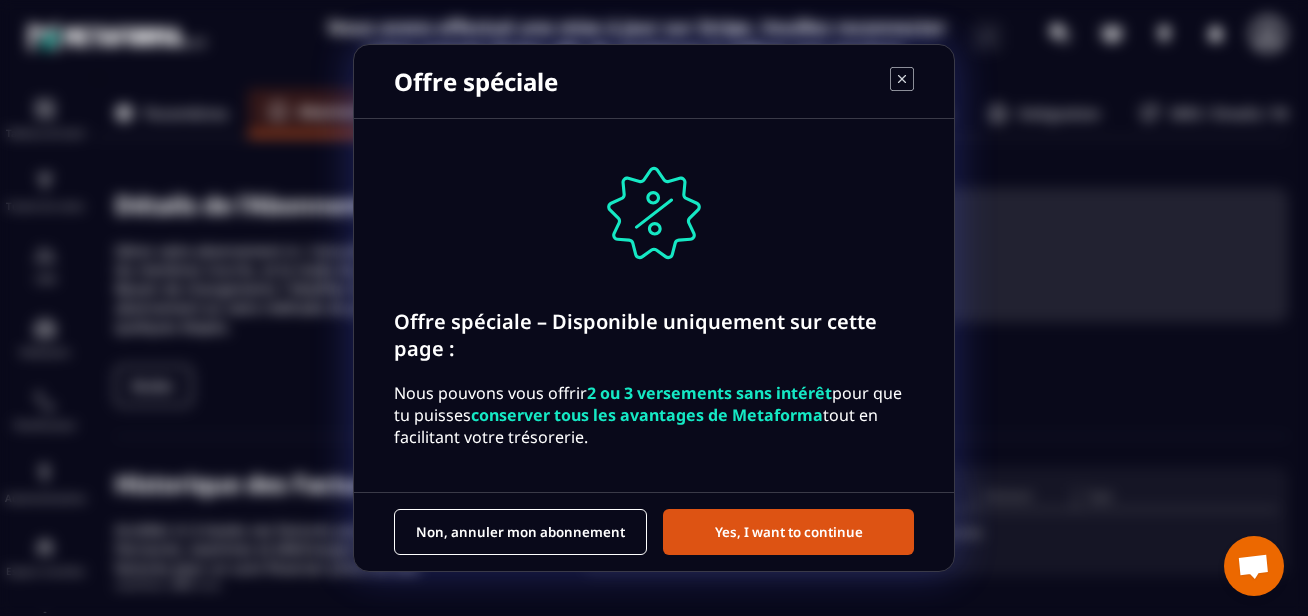 click on "Non, annuler mon abonnement" at bounding box center [520, 532] 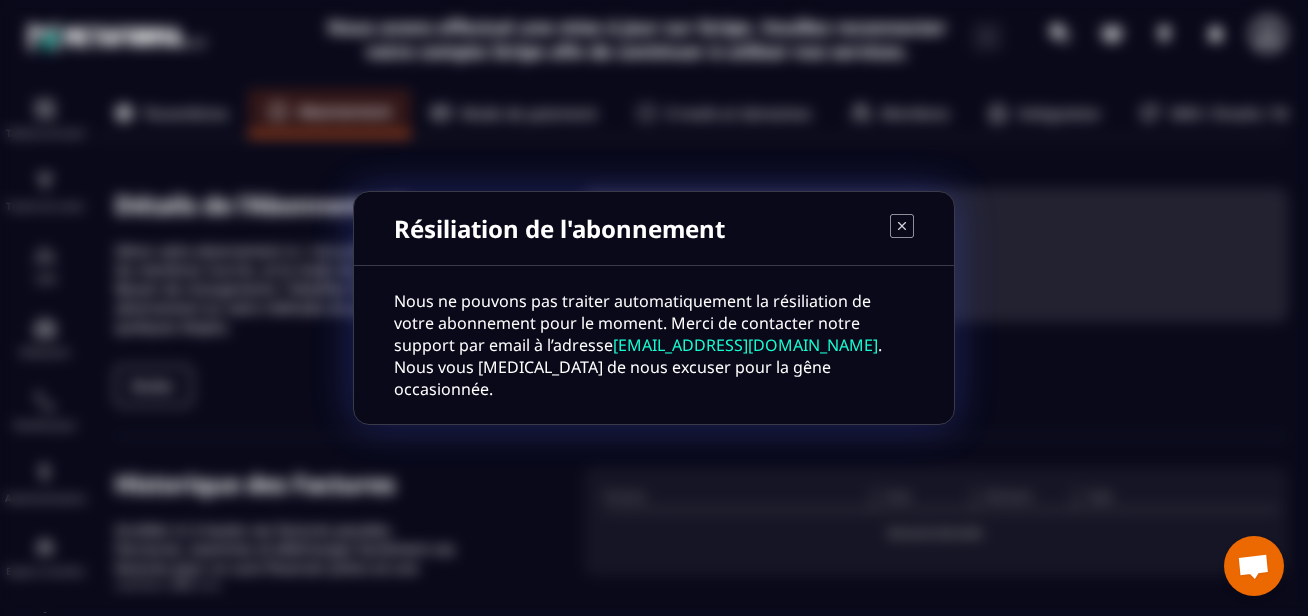 click 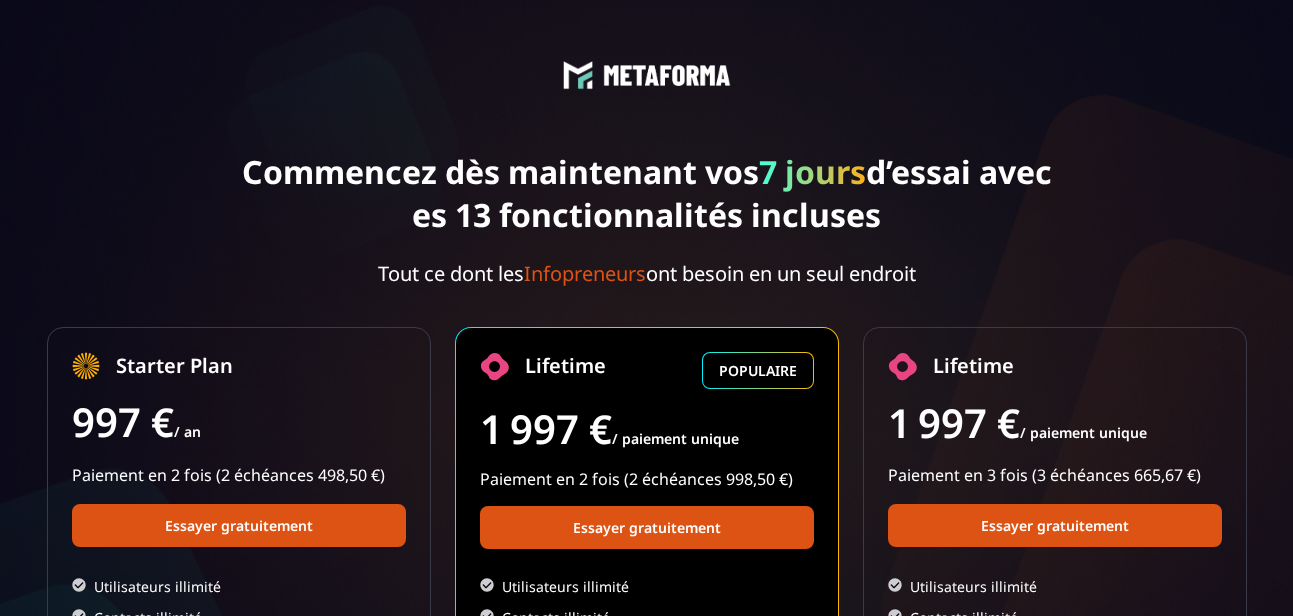 scroll, scrollTop: 0, scrollLeft: 0, axis: both 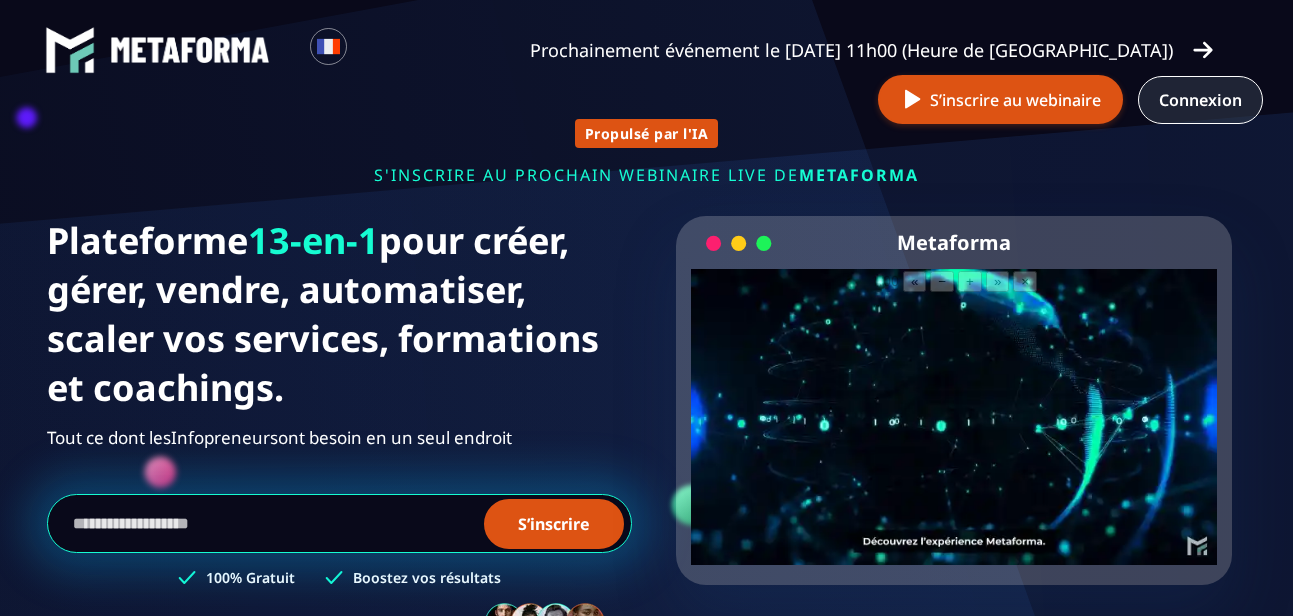 click on "Connexion" at bounding box center [1200, 100] 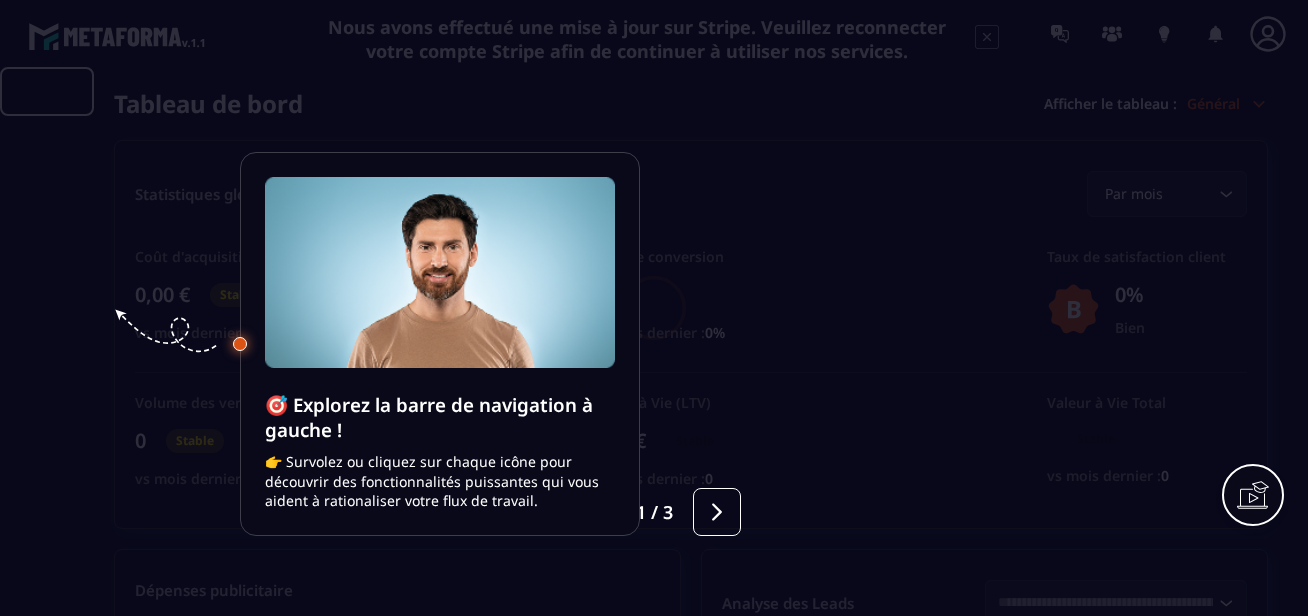 scroll, scrollTop: 0, scrollLeft: 0, axis: both 